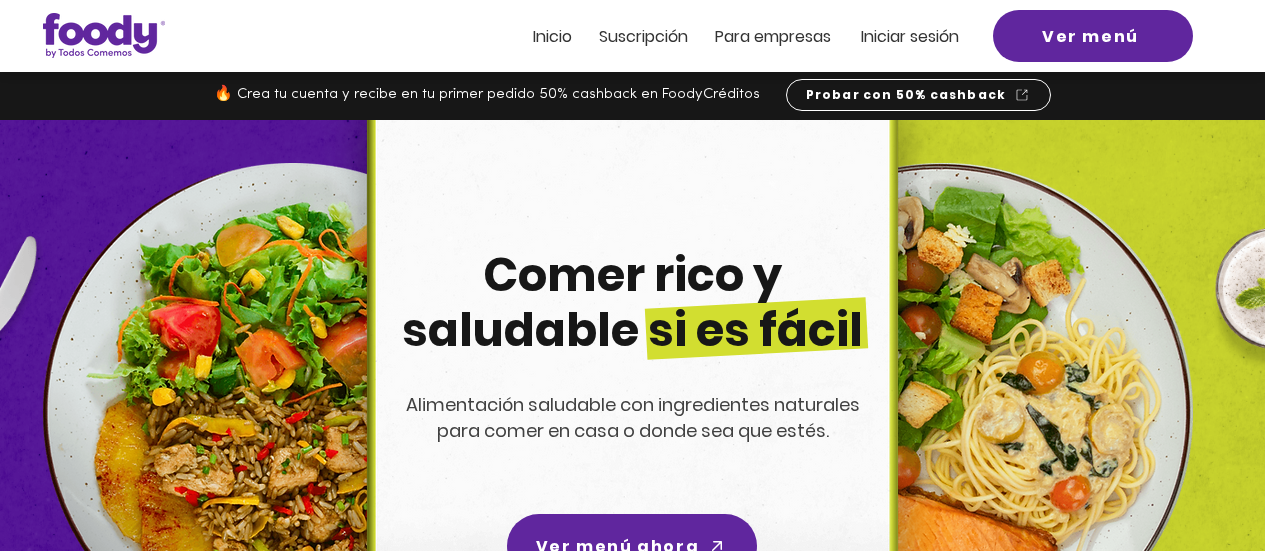 scroll, scrollTop: 0, scrollLeft: 0, axis: both 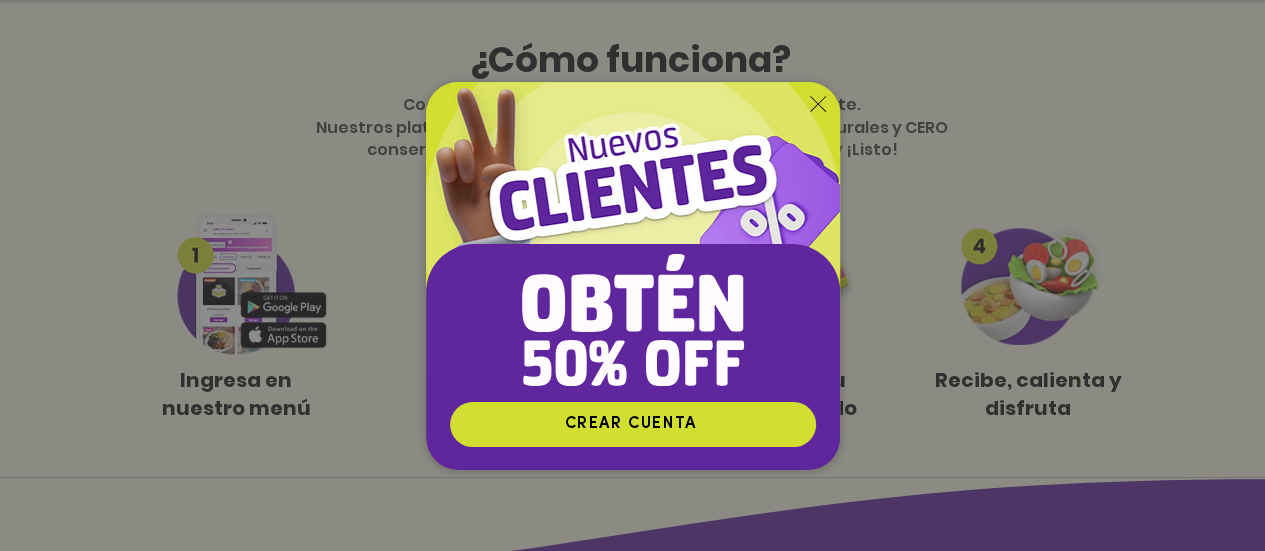 click 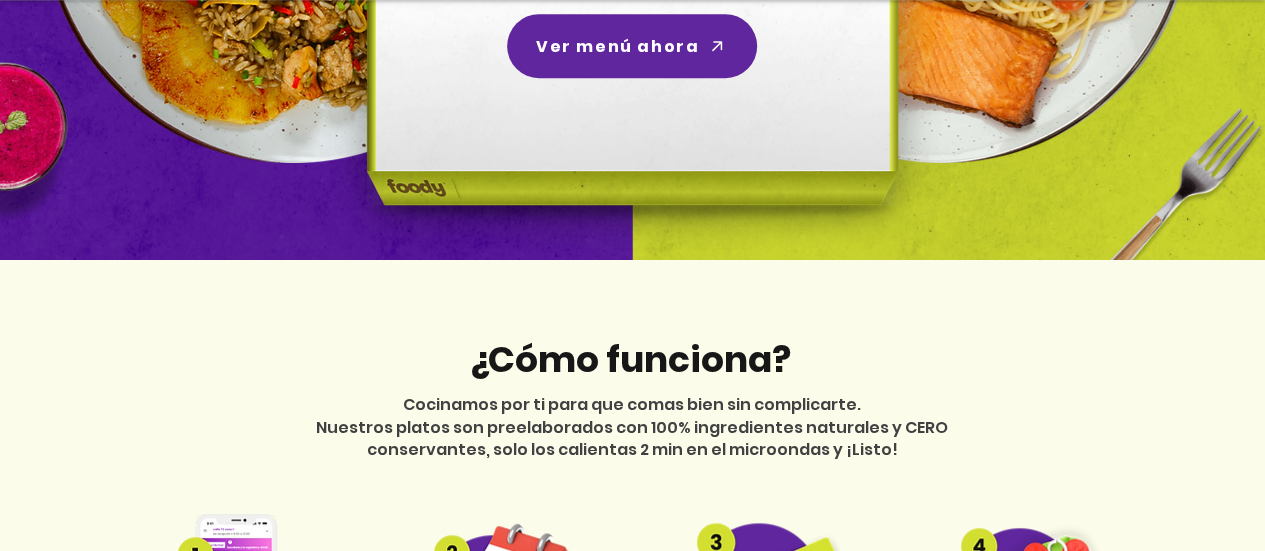 scroll, scrollTop: 0, scrollLeft: 0, axis: both 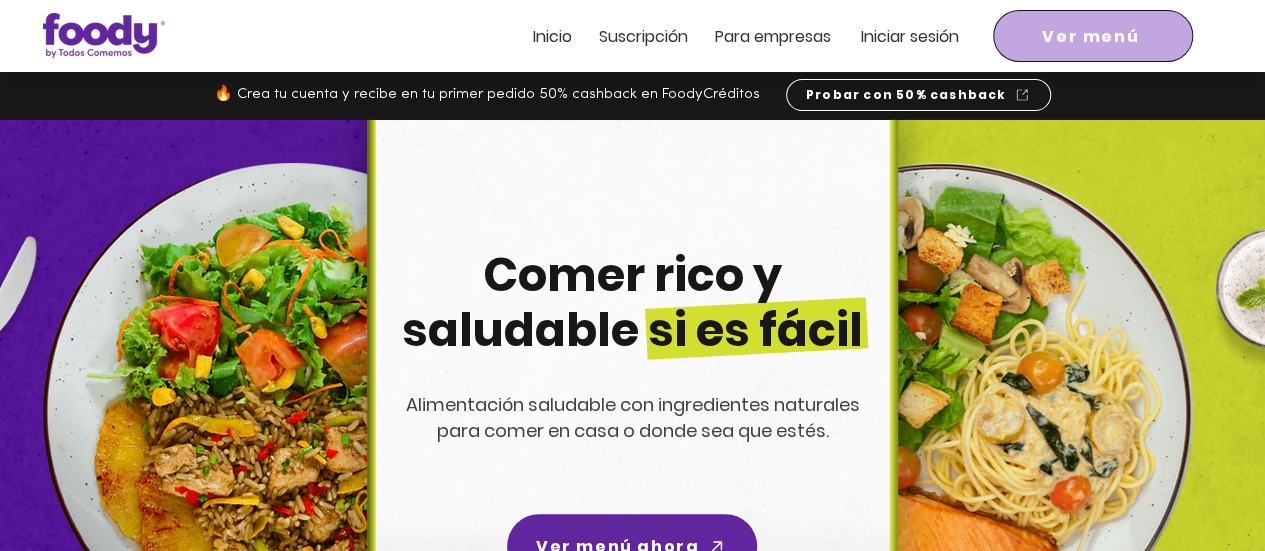 click on "Ver menú" at bounding box center [1090, 36] 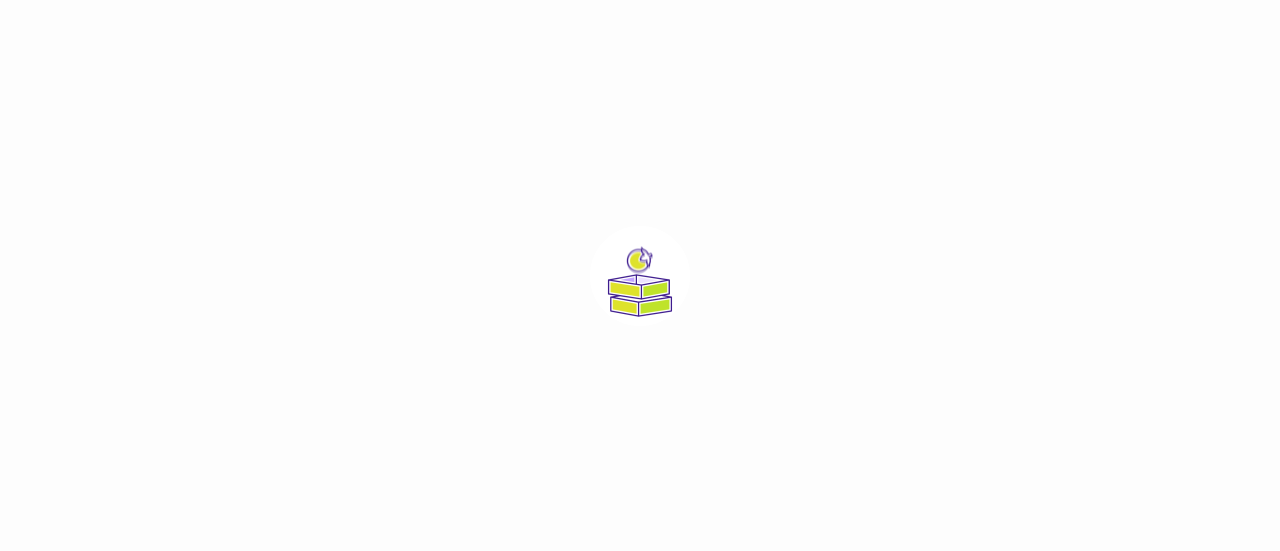 scroll, scrollTop: 0, scrollLeft: 0, axis: both 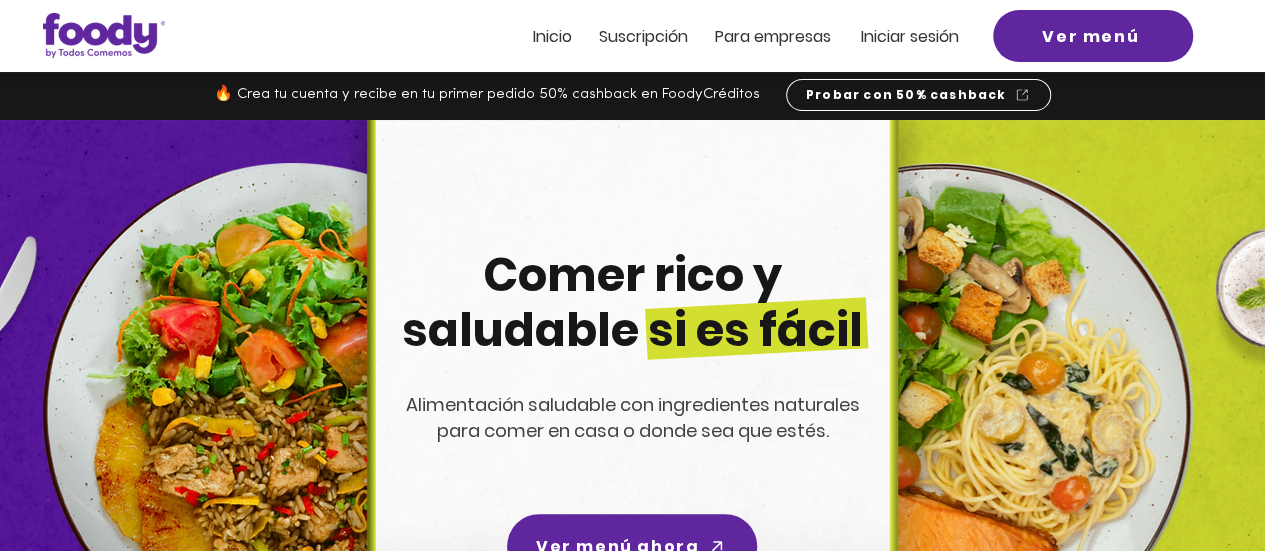 click on "Iniciar sesión" at bounding box center (910, 36) 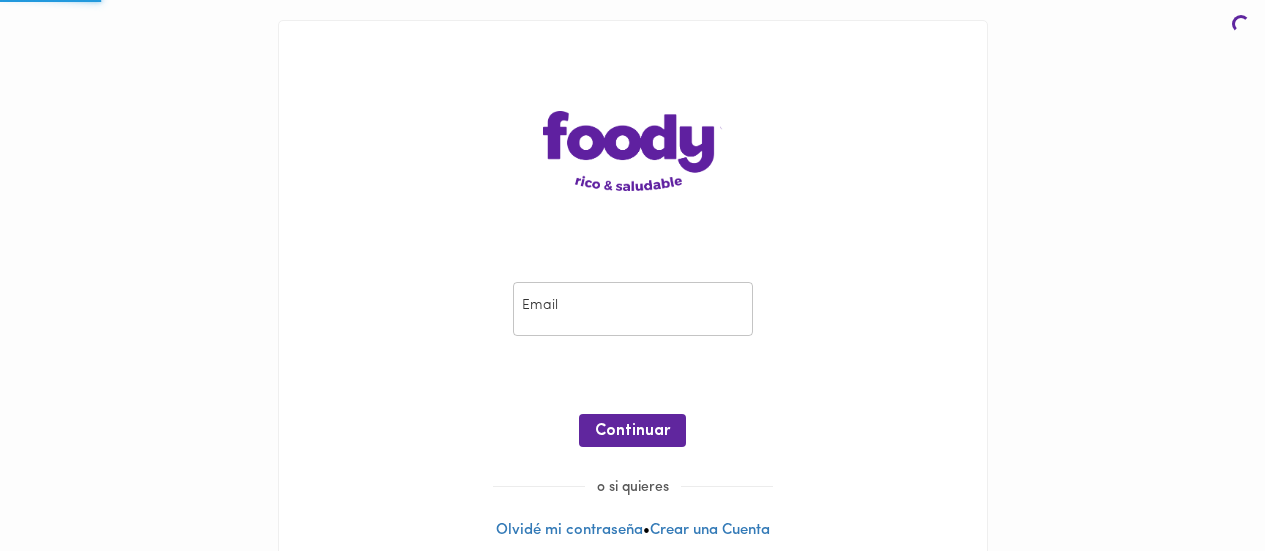 scroll, scrollTop: 0, scrollLeft: 0, axis: both 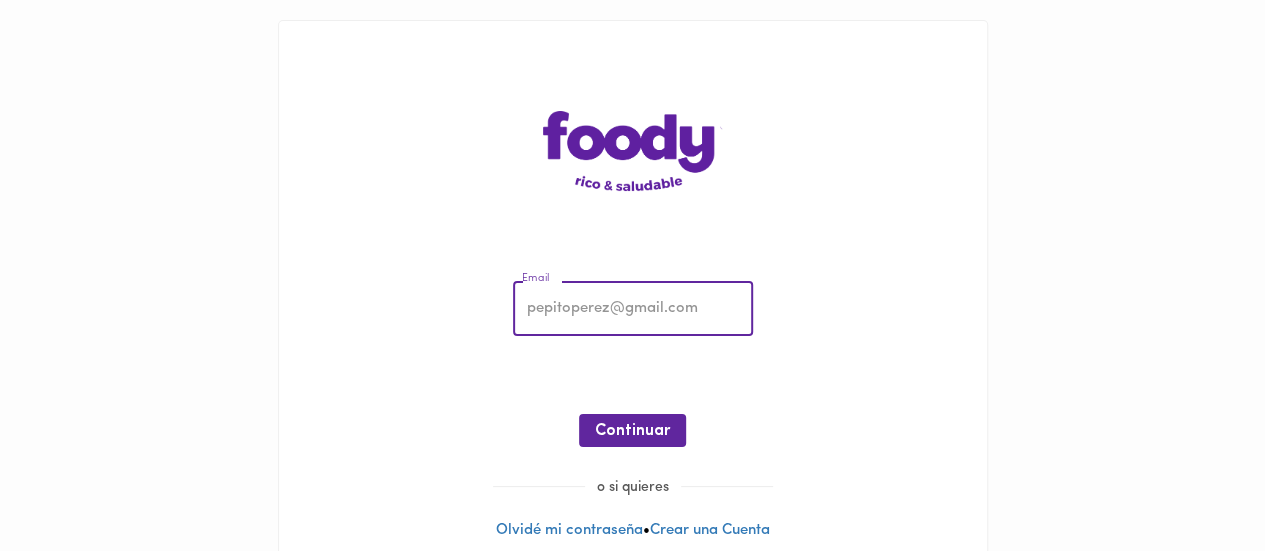 click at bounding box center (633, 309) 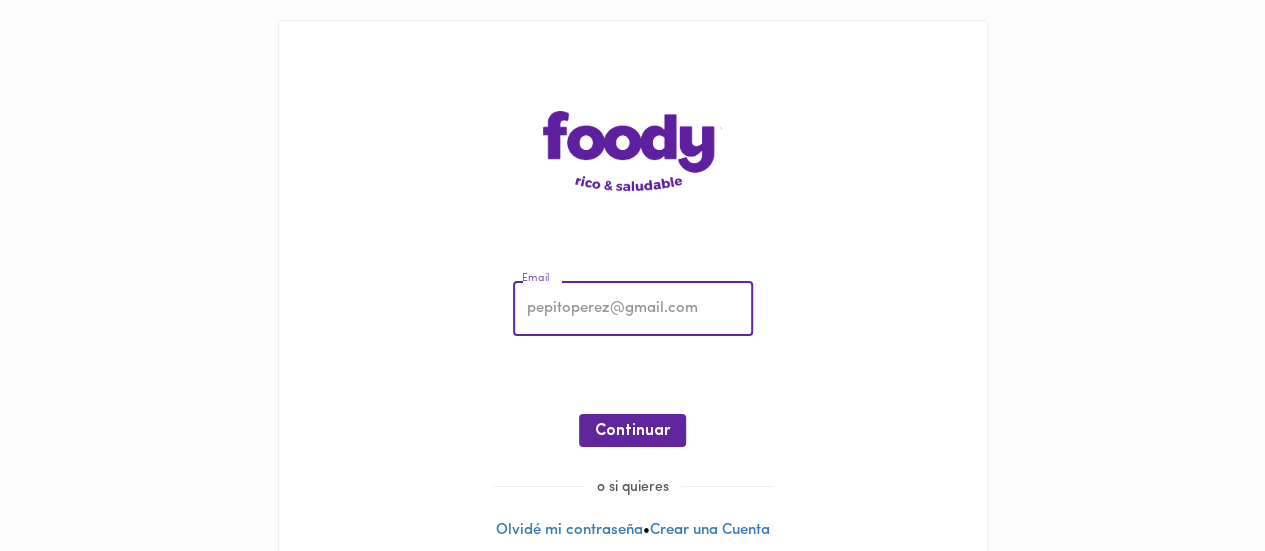 type on "[EMAIL_ADDRESS][DOMAIN_NAME]" 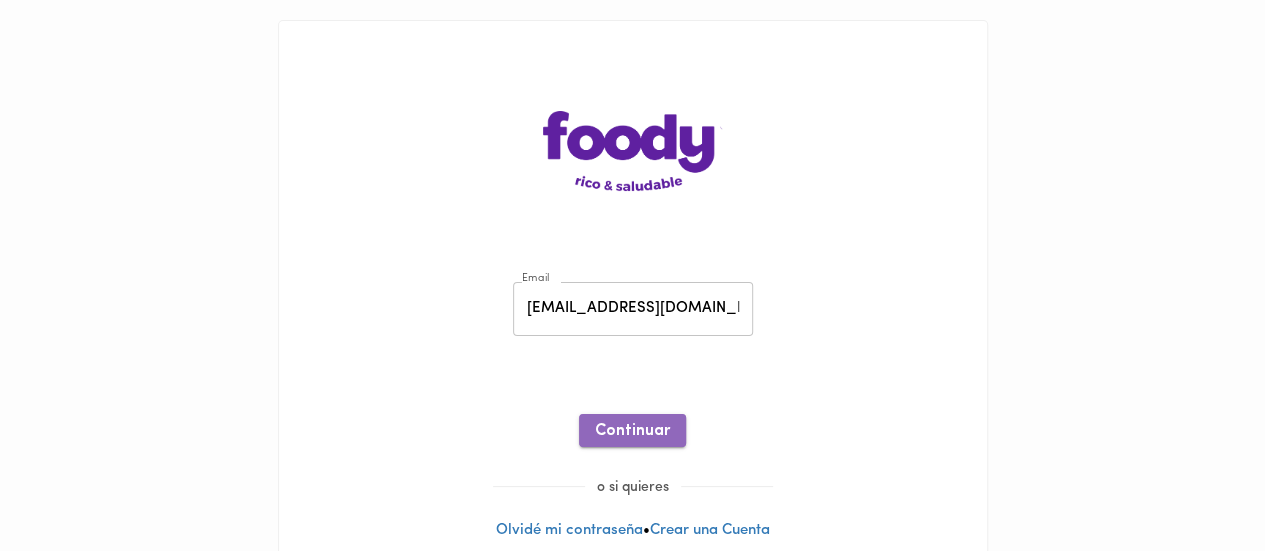 click on "Continuar" at bounding box center (632, 431) 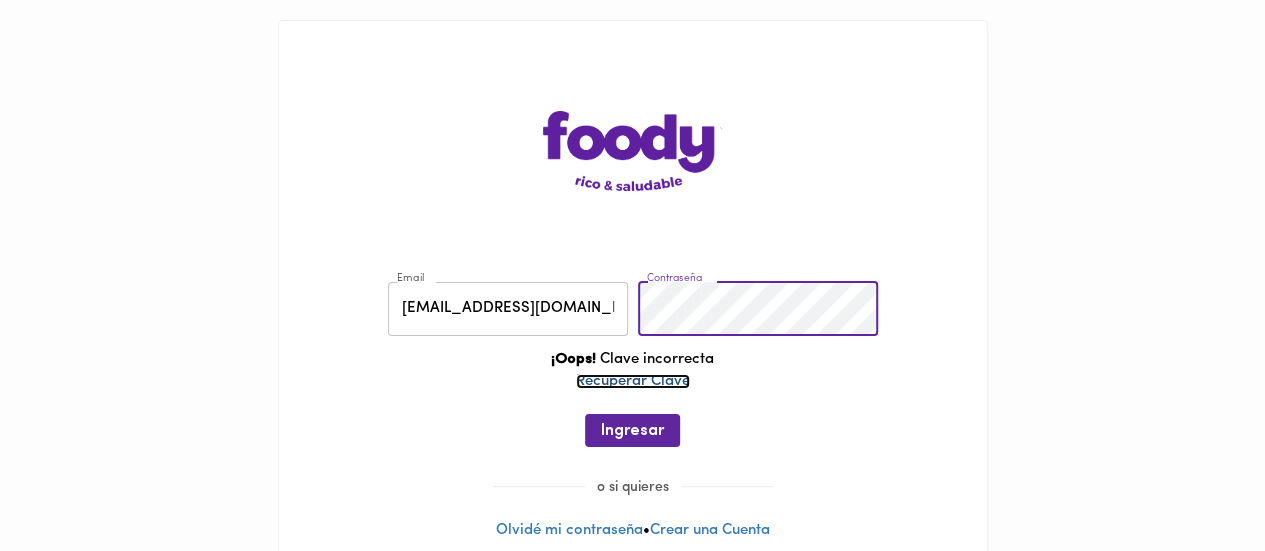 click on "Recuperar Clave" at bounding box center (633, 381) 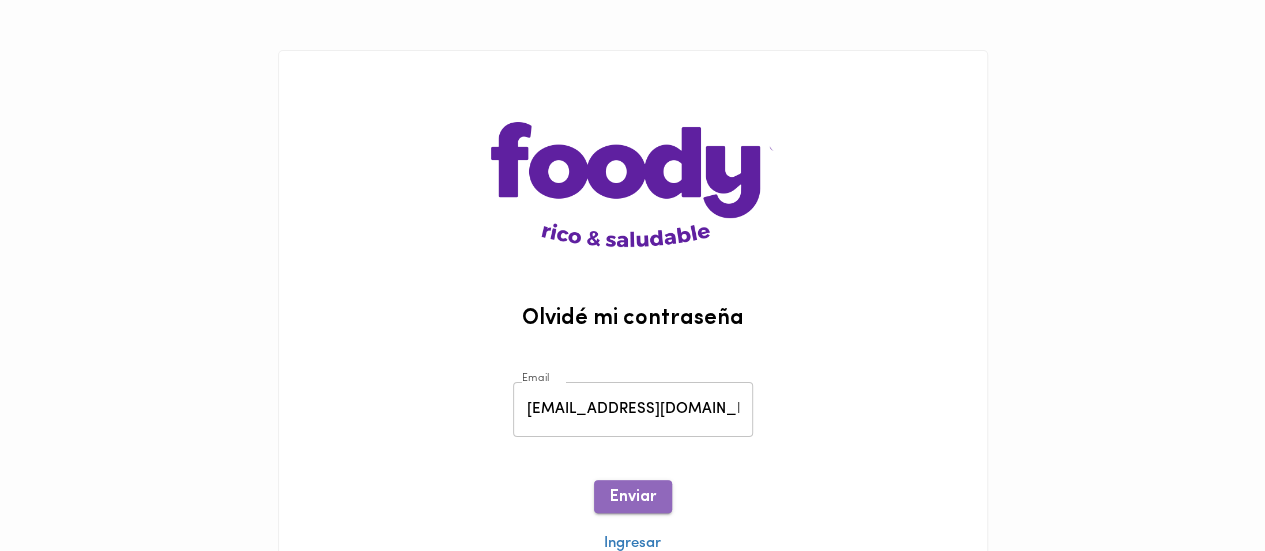 click on "Enviar" at bounding box center [633, 496] 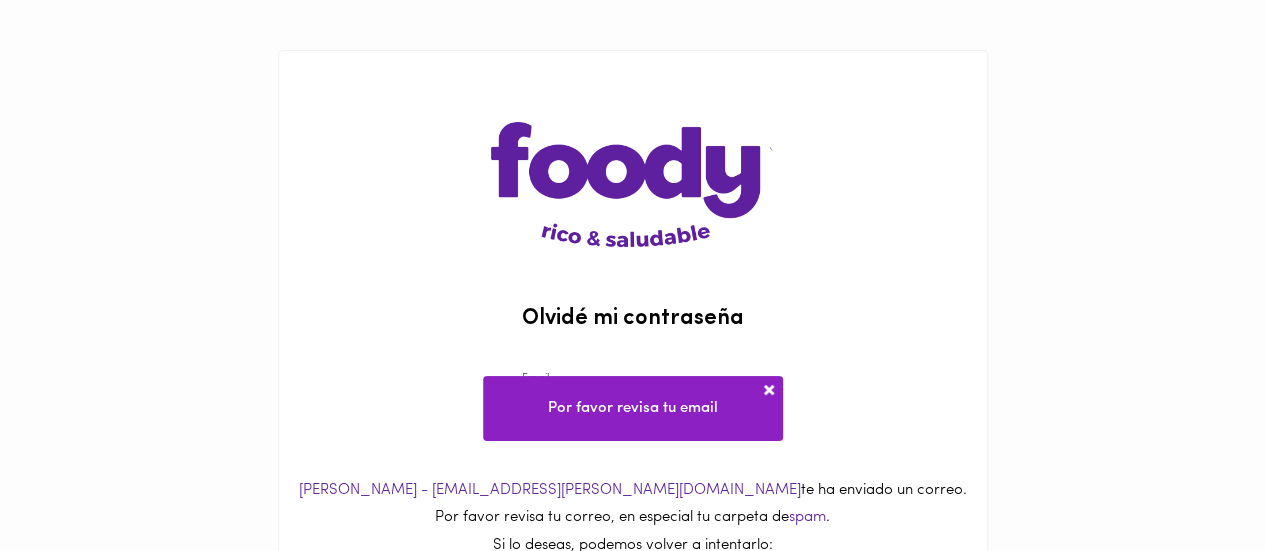 click at bounding box center [769, 390] 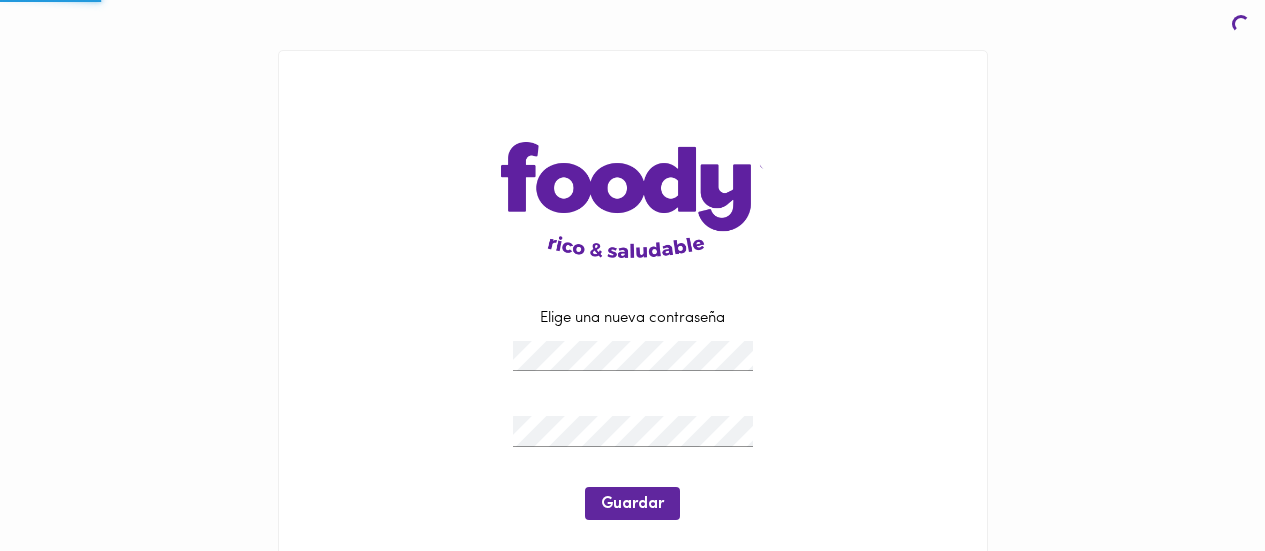 scroll, scrollTop: 0, scrollLeft: 0, axis: both 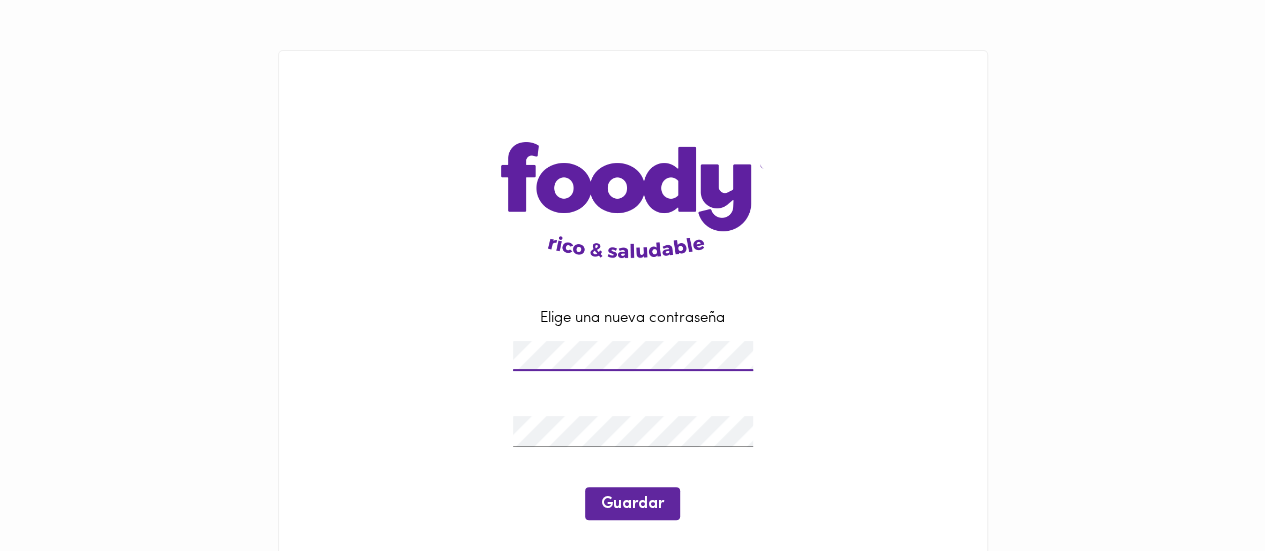 click on "Elige una nueva contraseña Guardar" at bounding box center (633, 424) 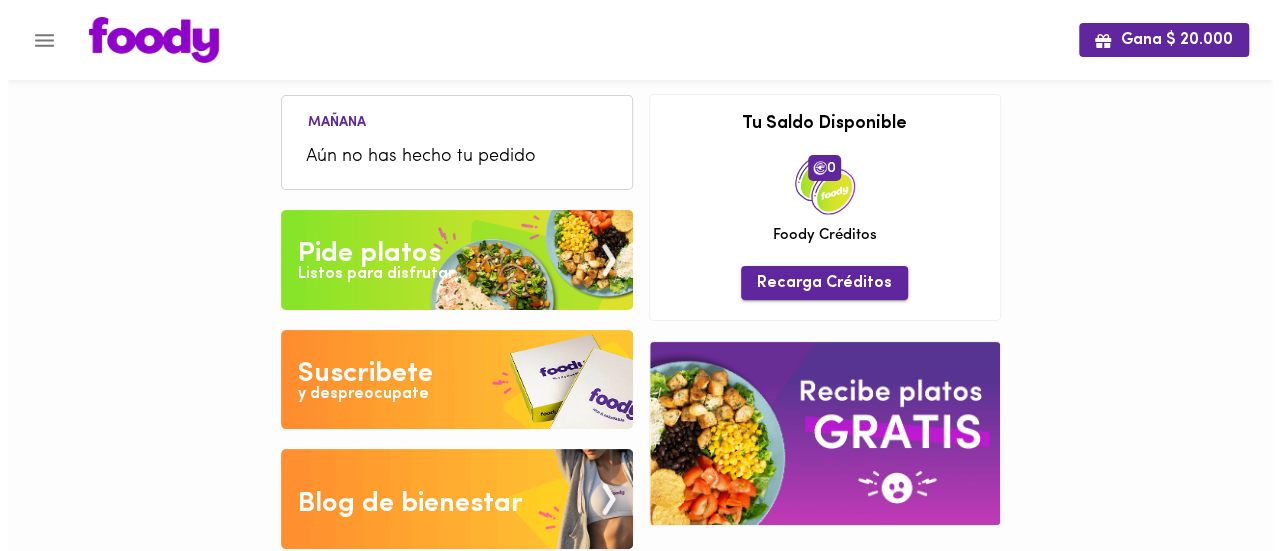 scroll, scrollTop: 0, scrollLeft: 0, axis: both 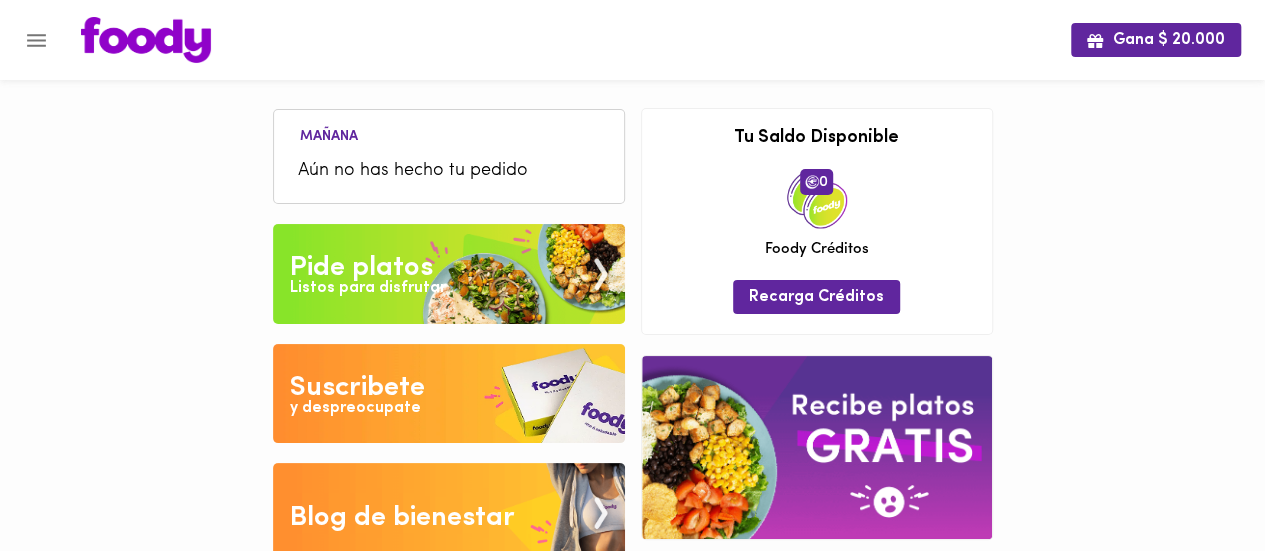 click at bounding box center [449, 274] 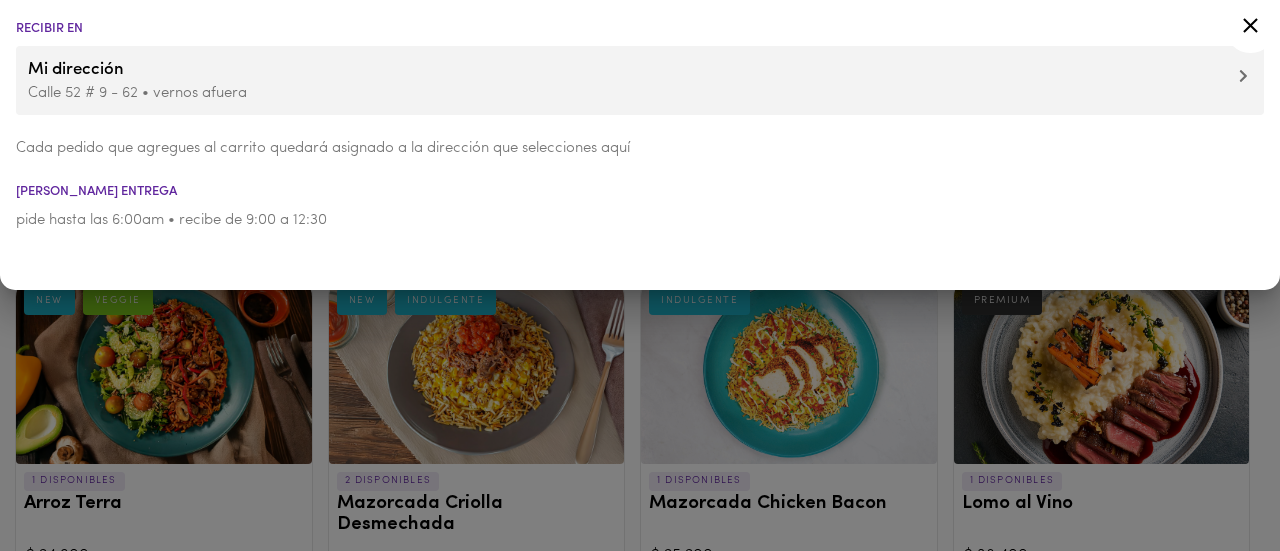 click on "Calle 52 # 9 - 62 • vernos afuera" at bounding box center [640, 93] 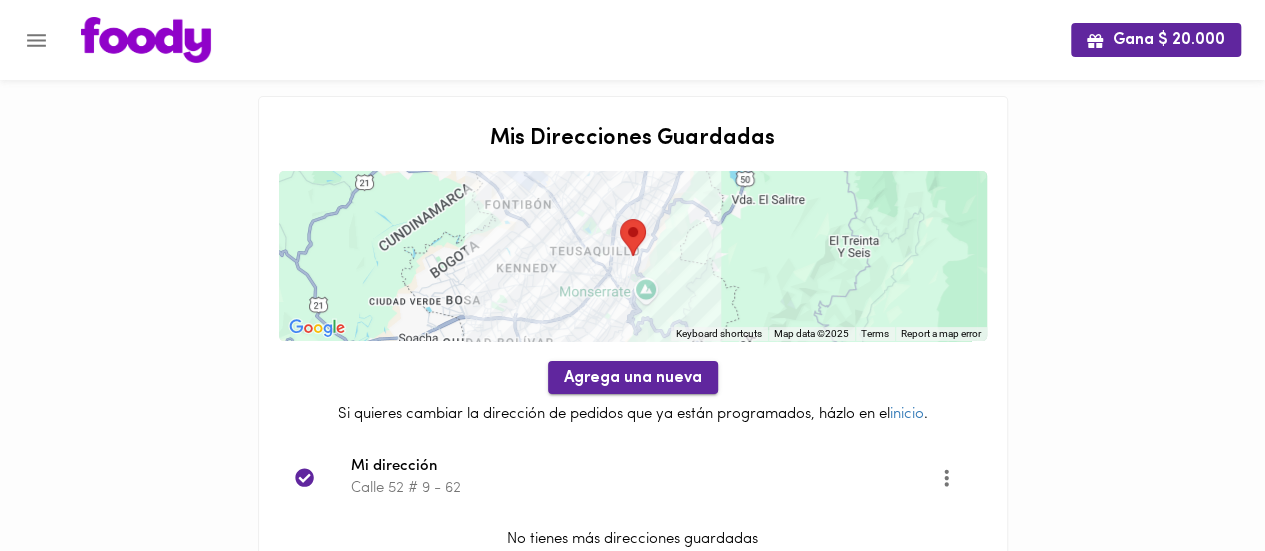 click on "Agrega una nueva" at bounding box center [633, 378] 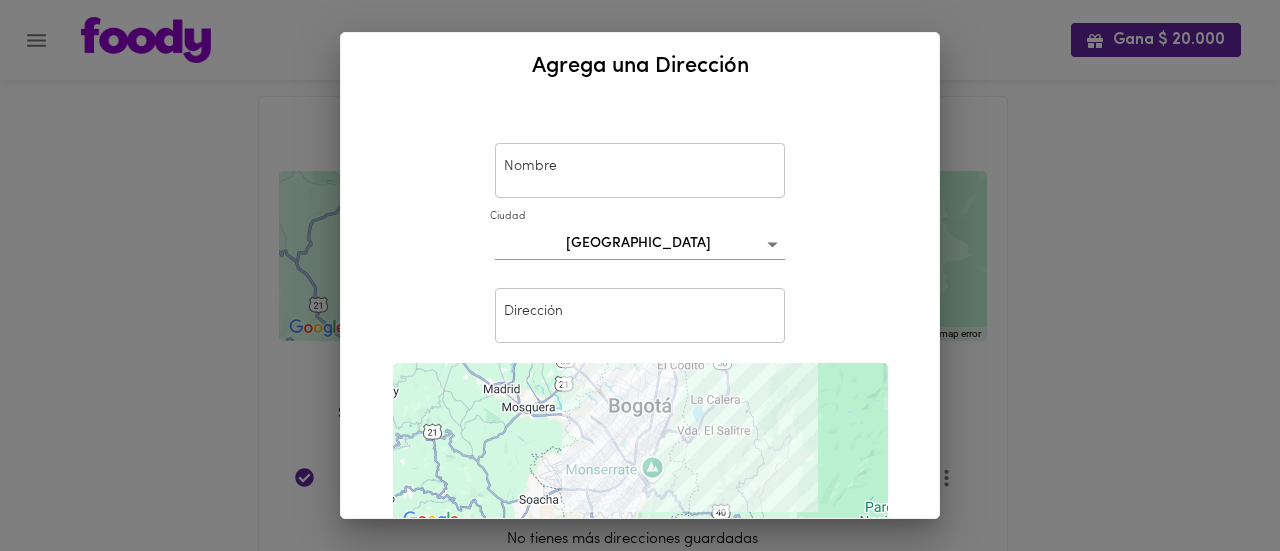 click at bounding box center (640, 170) 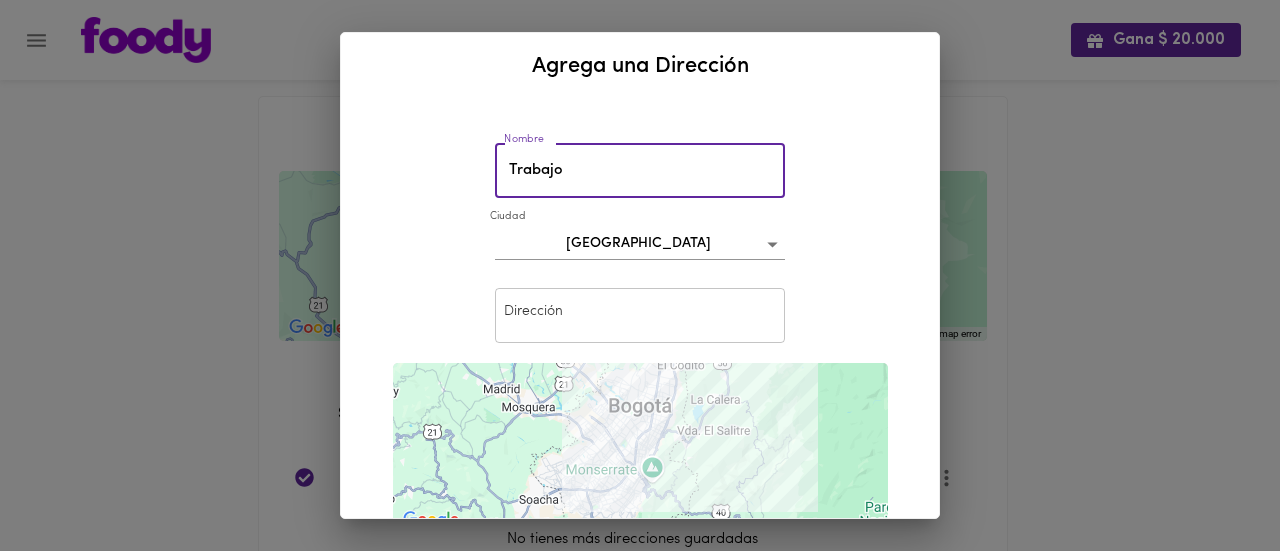 type on "Trabajo" 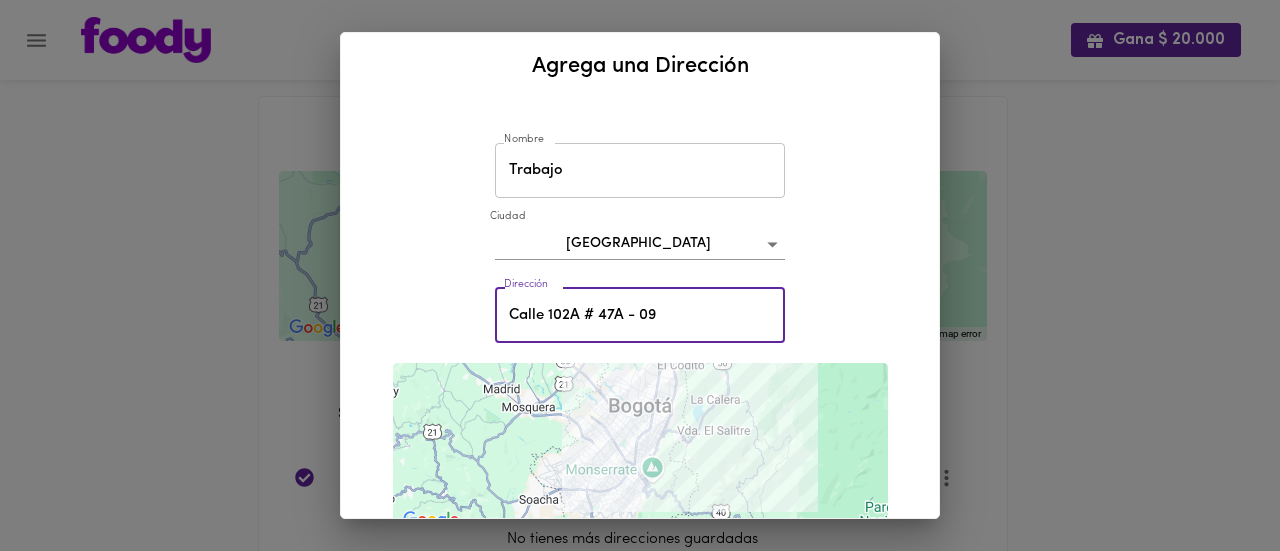 type on "Calle 102A # 47A - 09" 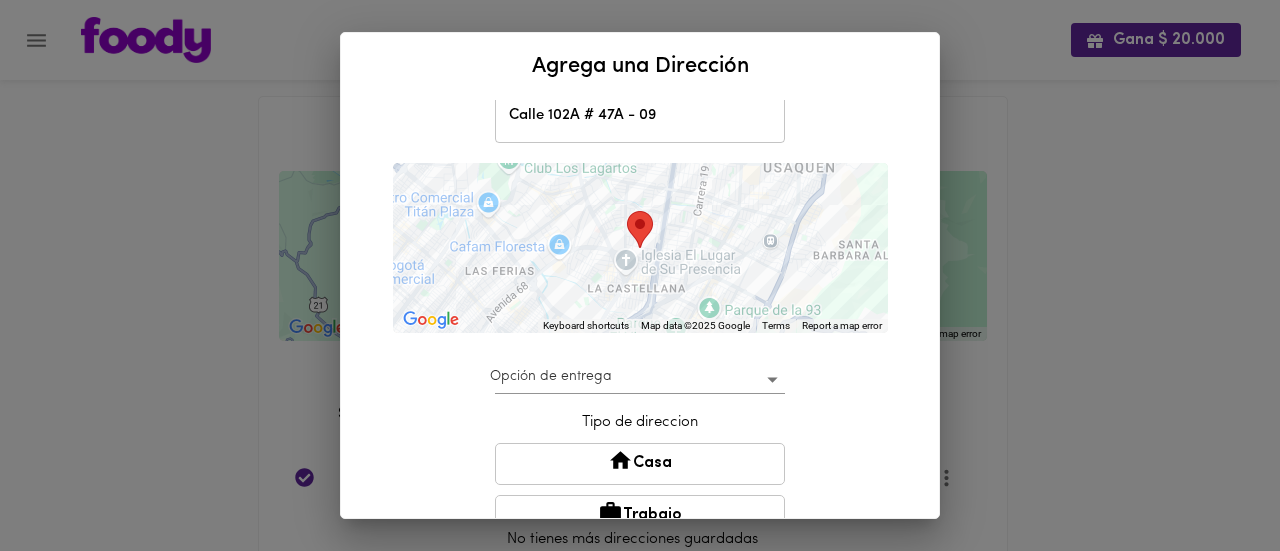 scroll, scrollTop: 300, scrollLeft: 0, axis: vertical 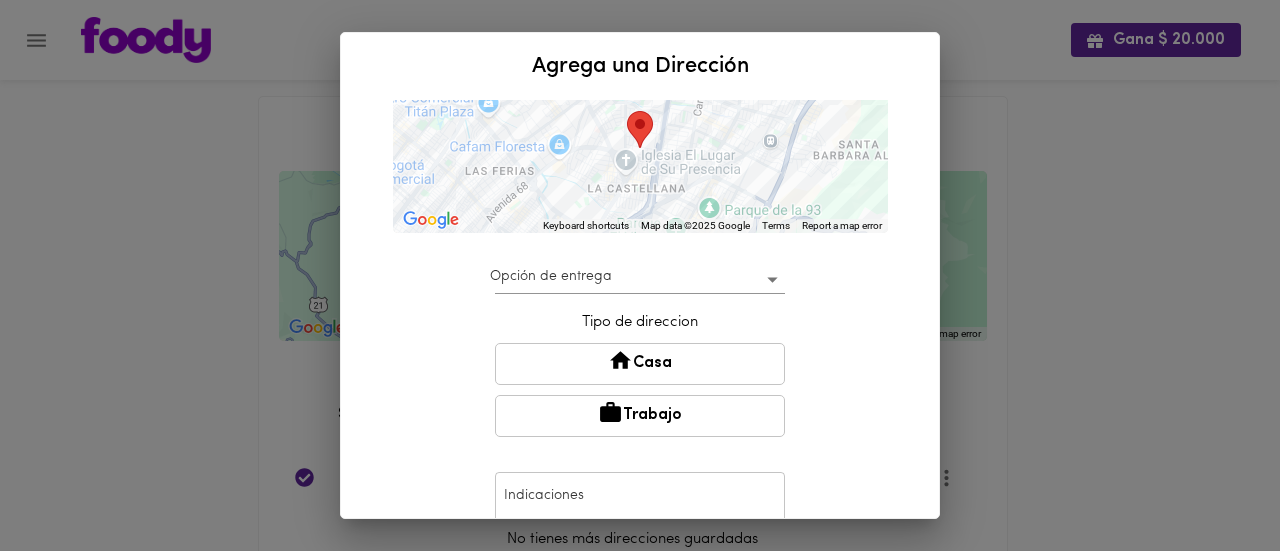 click on "Trabajo" at bounding box center [640, 416] 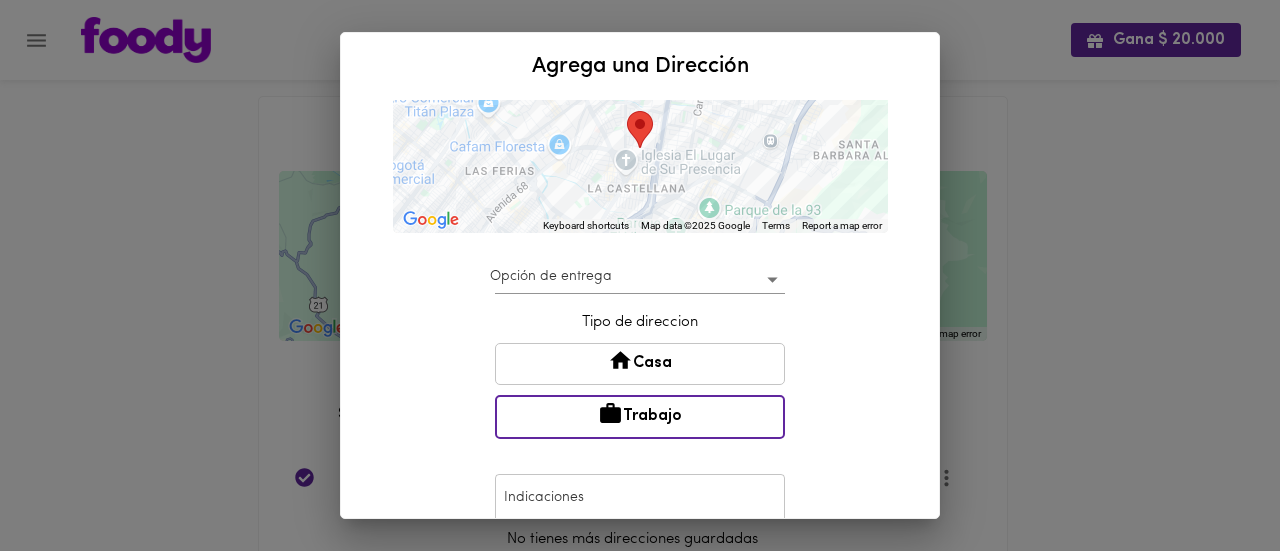 scroll, scrollTop: 426, scrollLeft: 0, axis: vertical 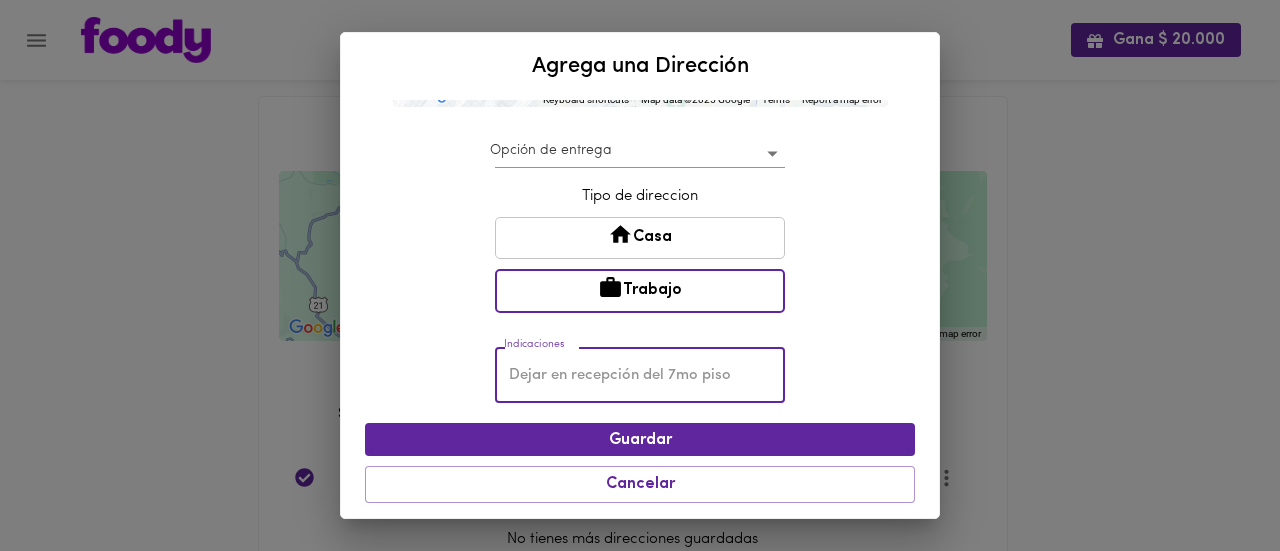 click at bounding box center [640, 375] 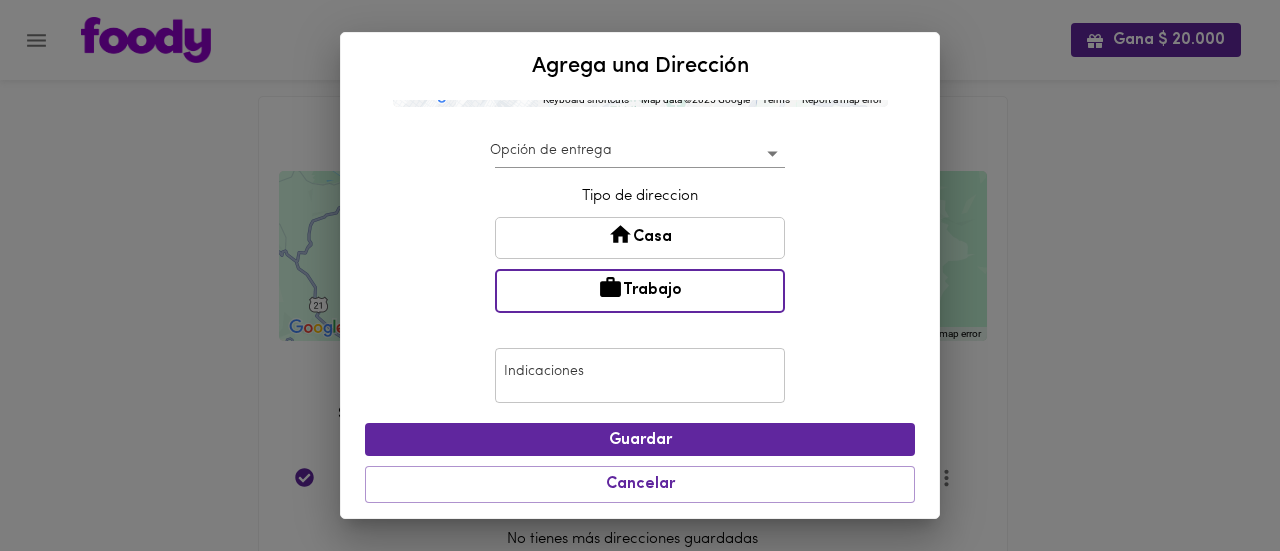 click on "Nombre Trabajo Nombre [GEOGRAPHIC_DATA] Dirección [STREET_ADDRESS] - 09 Dirección ← Move left → Move right ↑ Move up ↓ Move down + Zoom in - Zoom out Home Jump left by 75% End Jump right by 75% Page Up Jump up by 75% Page Down Jump down by 75% To navigate, press the arrow keys. Keyboard shortcuts Map Data Map data ©2025 Google Map data ©2025 Google 1 km  Click to toggle between metric and imperial units Terms Report a map error Opción de entrega ​ Tipo de direccion Casa Trabajo Indicaciones Indicaciones Guardar Cancelar" at bounding box center [640, 97] 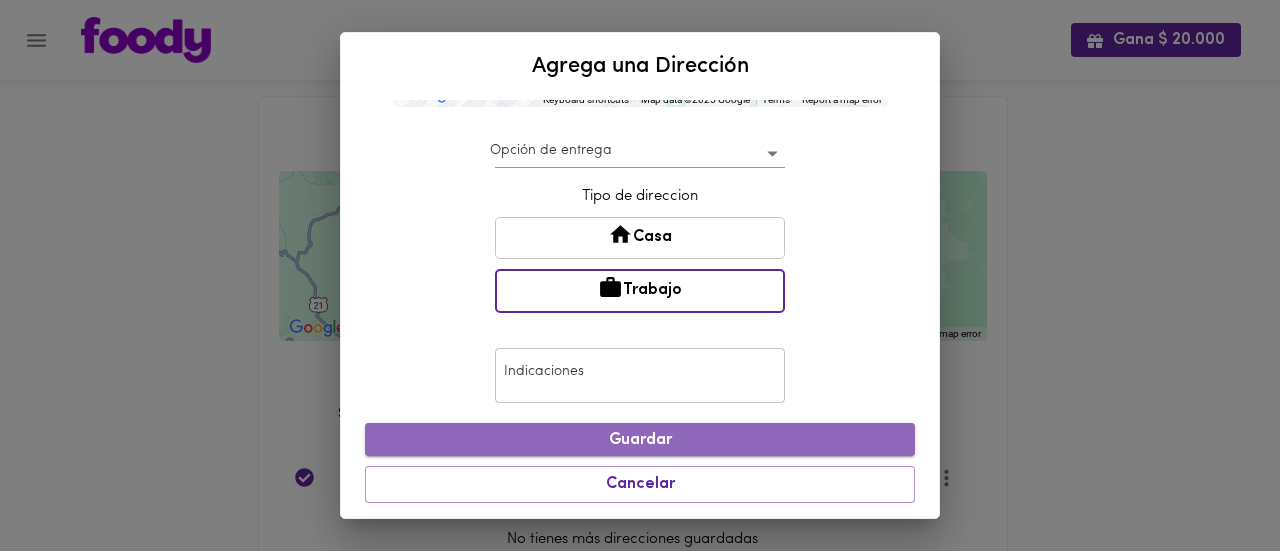click on "Guardar" at bounding box center (640, 440) 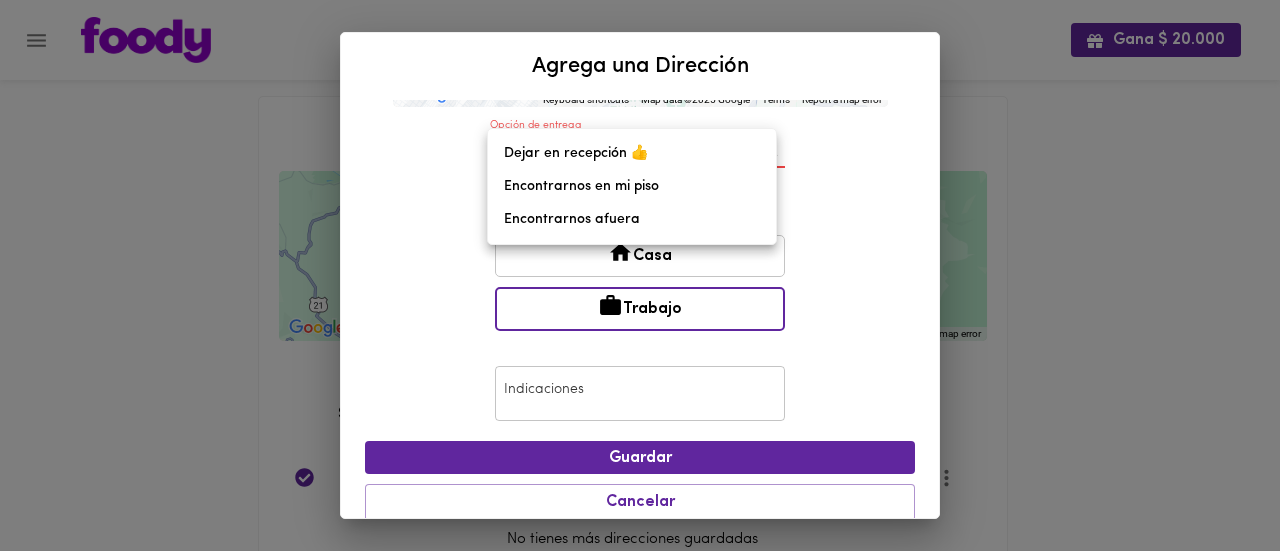 click on "Gana $ 20.000 Mis Direcciones Guardadas ← Move left → Move right ↑ Move up ↓ Move down + Zoom in - Zoom out Home Jump left by 75% End Jump right by 75% Page Up Jump up by 75% Page Down Jump down by 75% To navigate, press the arrow keys. Keyboard shortcuts Map Data Map data ©2025 Map data ©2025 5 km  Click to toggle between metric and imperial units Terms Report a map error Agrega una nueva Si quieres cambiar la dirección de pedidos que ya están programados, házlo en el  inicio . Mi dirección [STREET_ADDRESS] tienes más direcciones guardadas Editar Eliminar Eliminar dirección ¿Estás seguro de eliminar la dirección undefined? Cancelar Confirmar Tu dirección fue cambiada, pero... Aceptar Cambiar tu dirección sólo afecta pedidos futuros Si tienes pedidos creados y quieres que lleguen a [STREET_ADDRESS] volver a crearlos Entendido Agrega una Dirección Nombre Trabajo [GEOGRAPHIC_DATA] Dirección [STREET_ADDRESS] - 09 Dirección ← Move left → Move right" at bounding box center (640, 318) 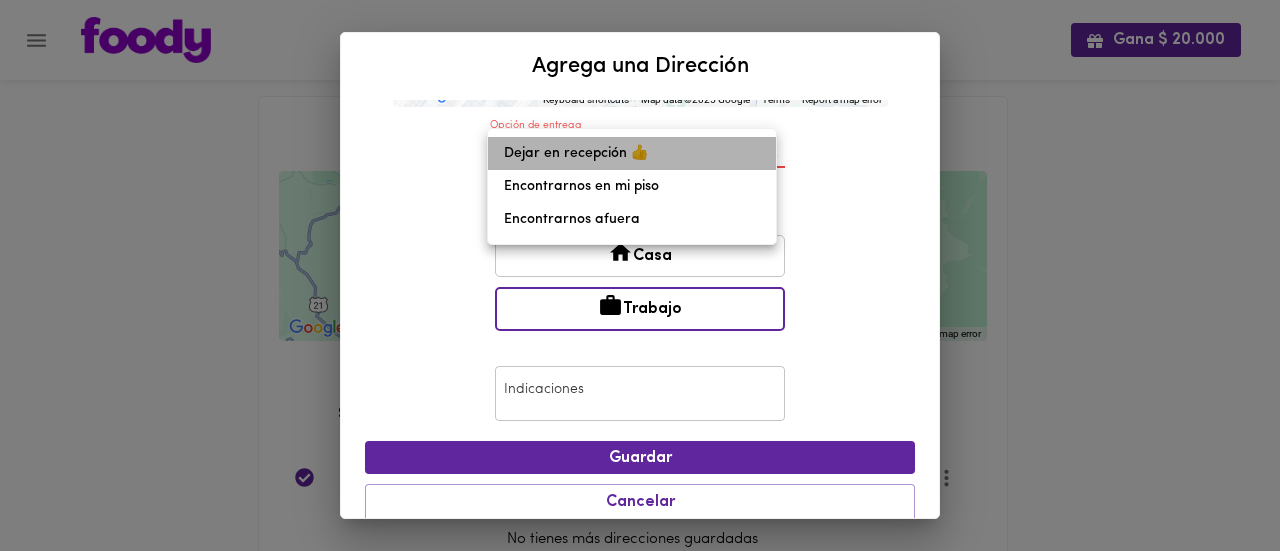 click on "Dejar en recepción 👍" at bounding box center (632, 153) 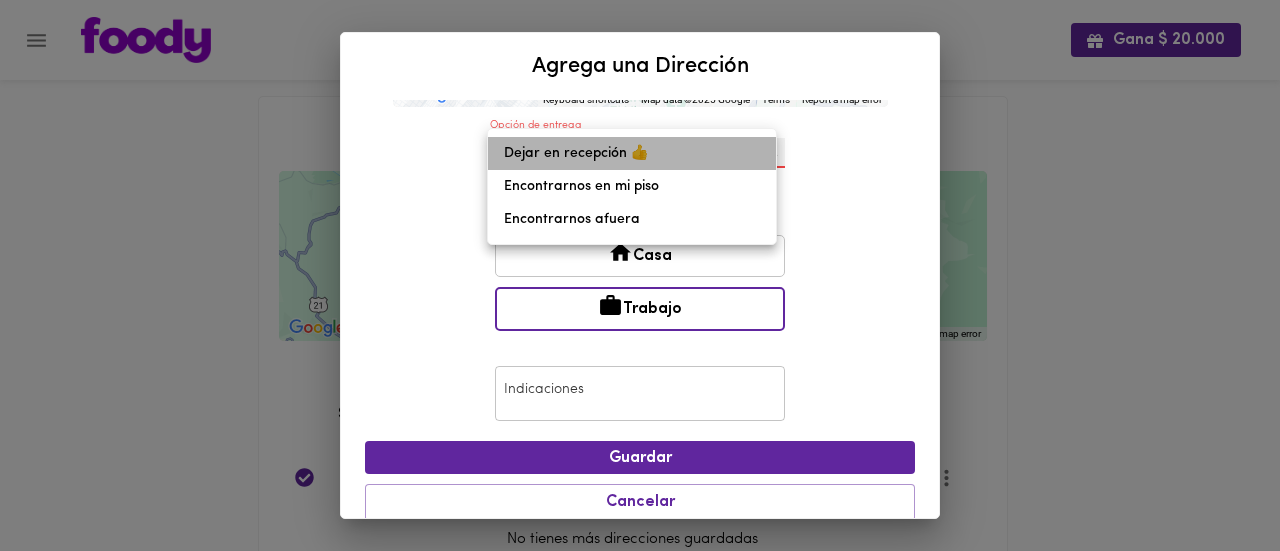 type on "leave-at-reception" 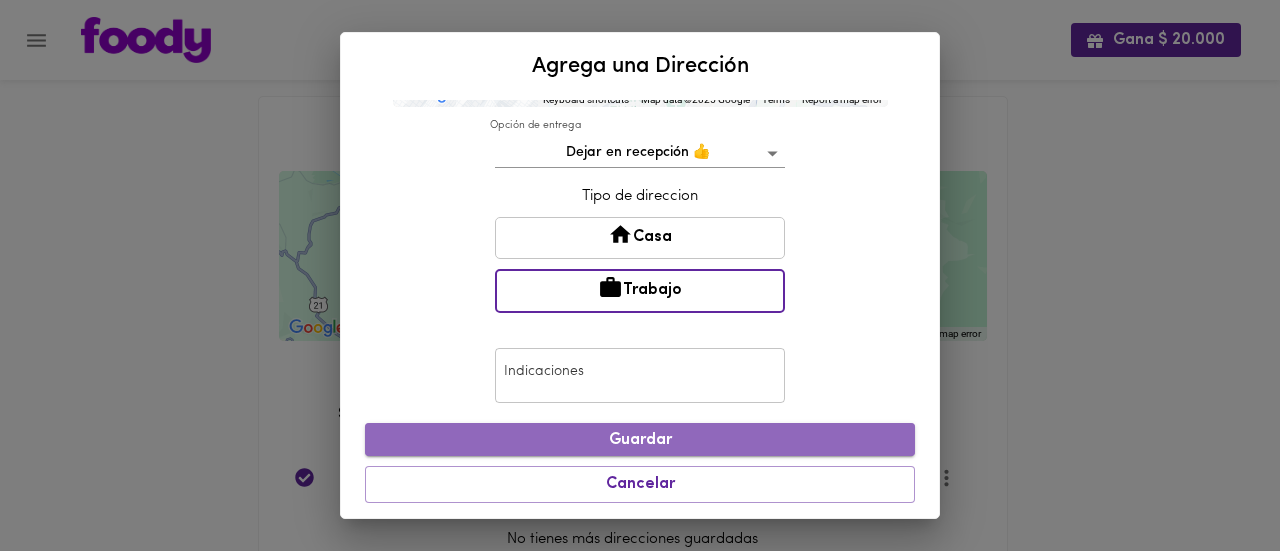 click on "Guardar" at bounding box center [640, 440] 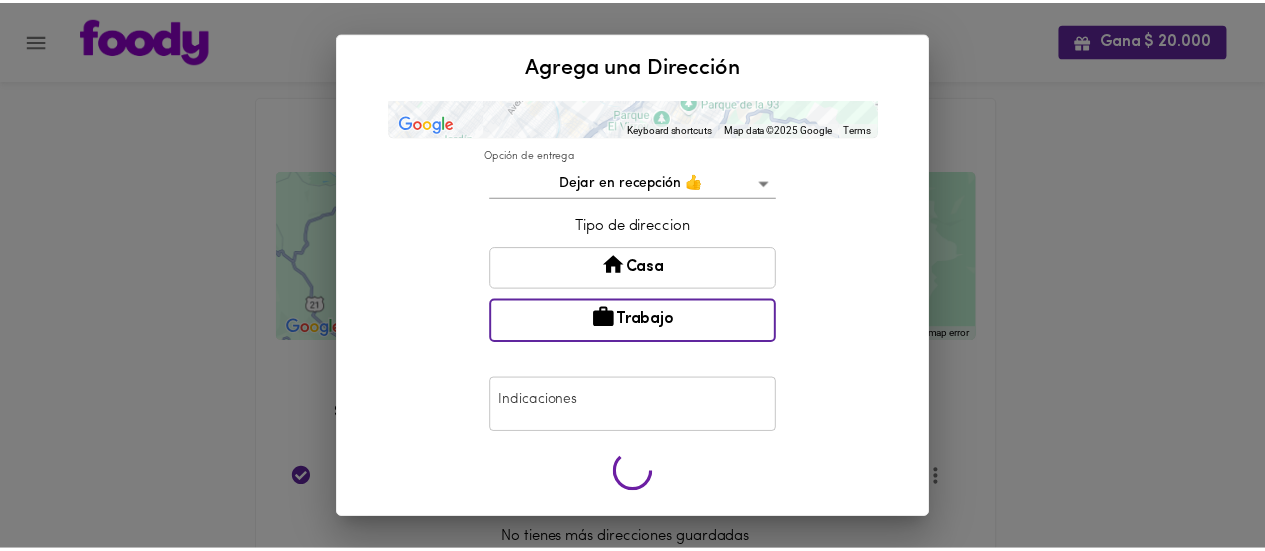 scroll, scrollTop: 392, scrollLeft: 0, axis: vertical 